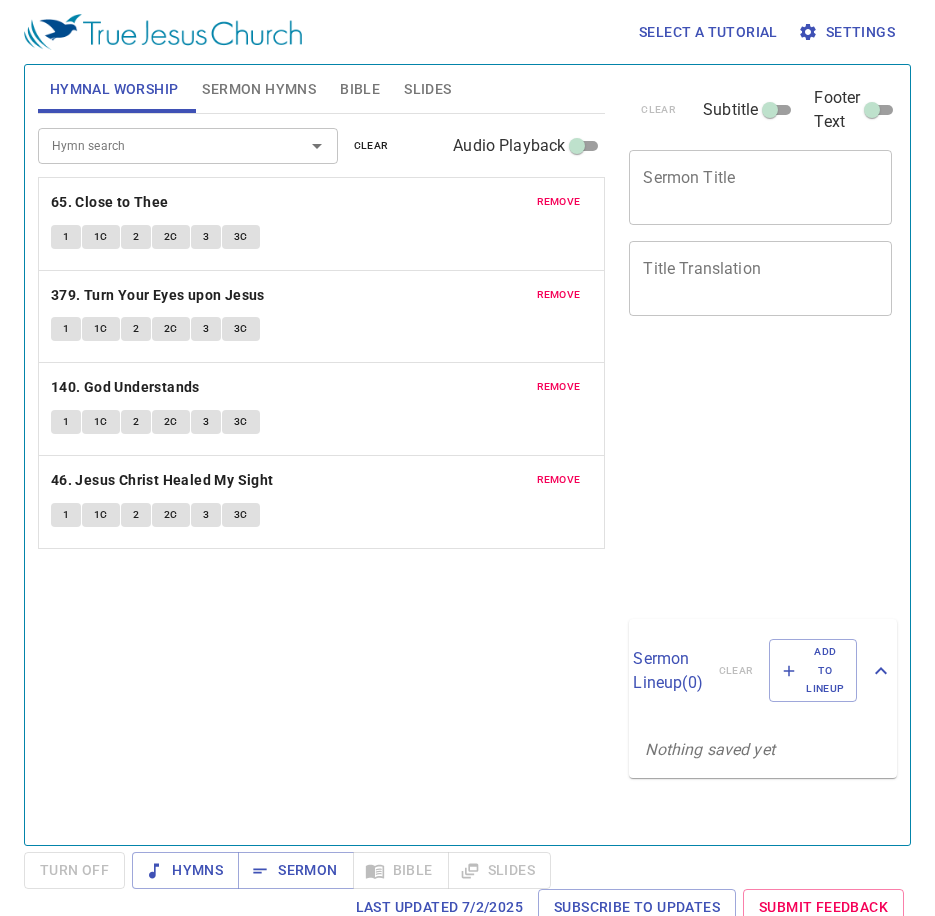 scroll, scrollTop: 0, scrollLeft: 0, axis: both 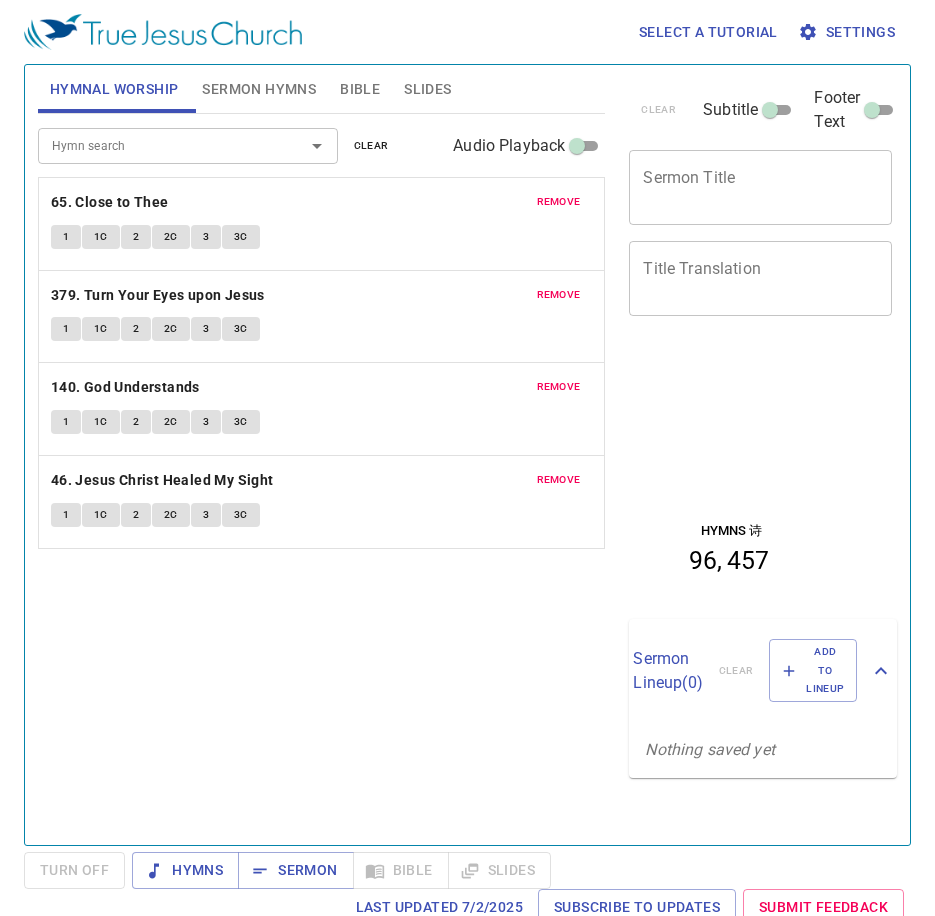 click on "Sermon Hymns" at bounding box center (259, 89) 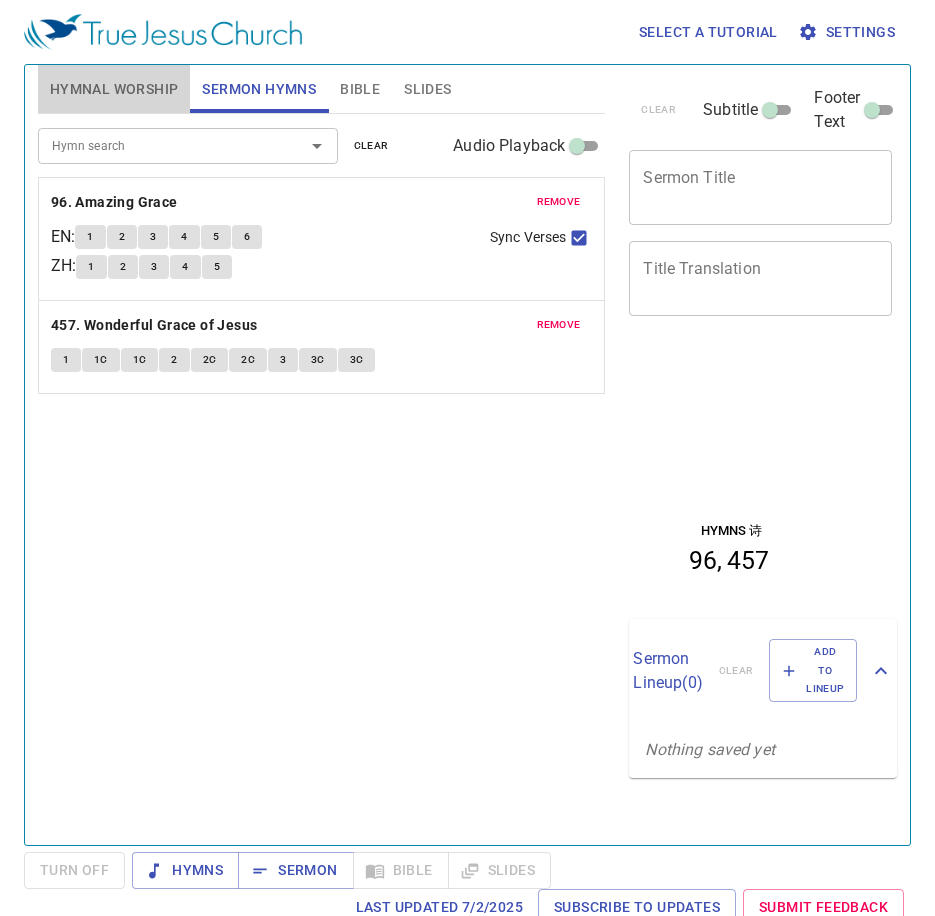 click on "Hymnal Worship" at bounding box center (114, 89) 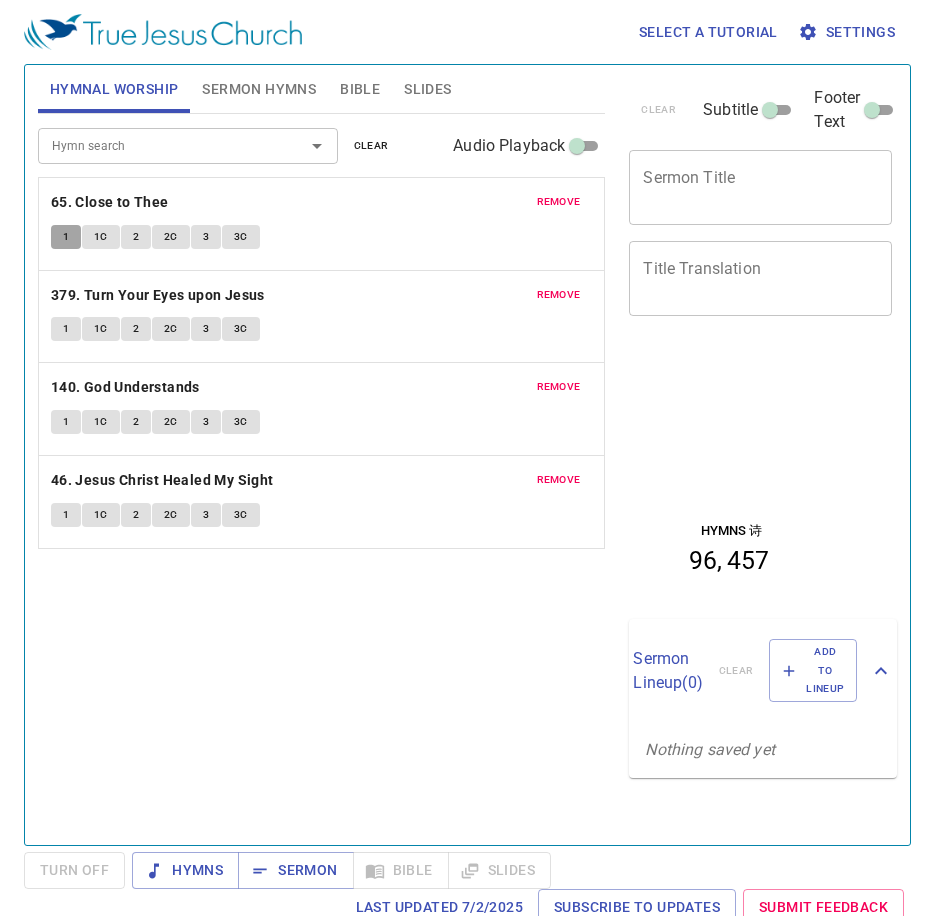 click on "1" at bounding box center (66, 237) 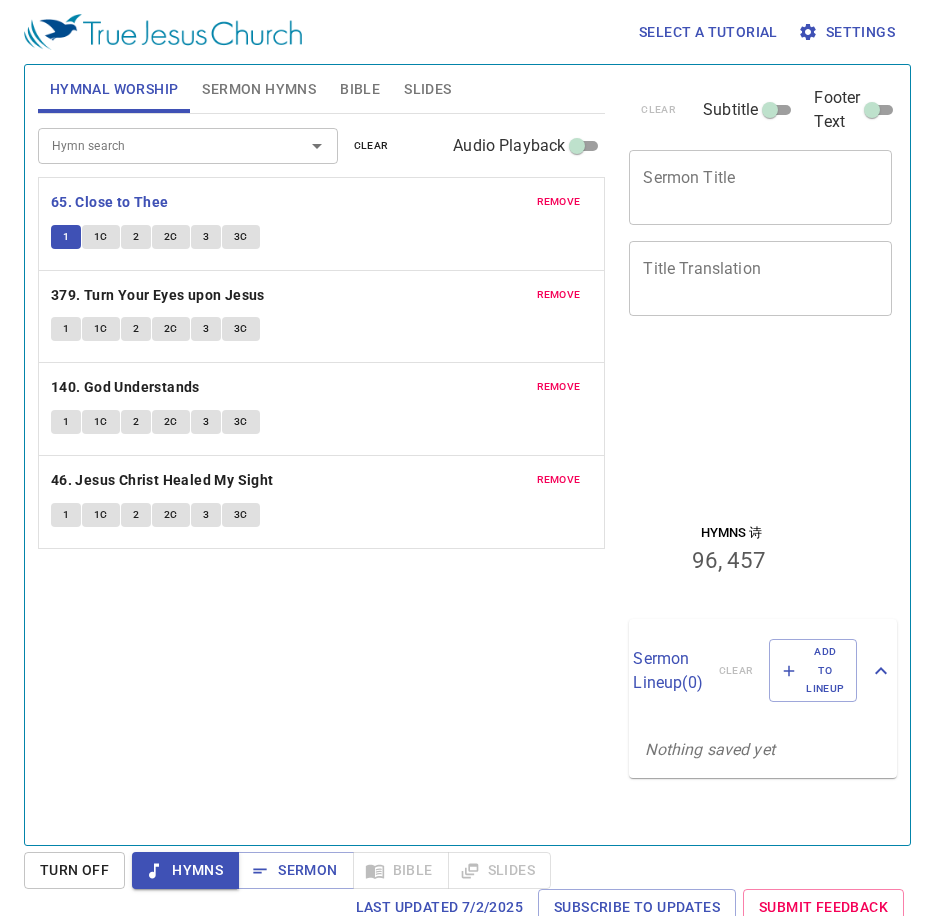 drag, startPoint x: 214, startPoint y: 742, endPoint x: 232, endPoint y: 737, distance: 18.681541 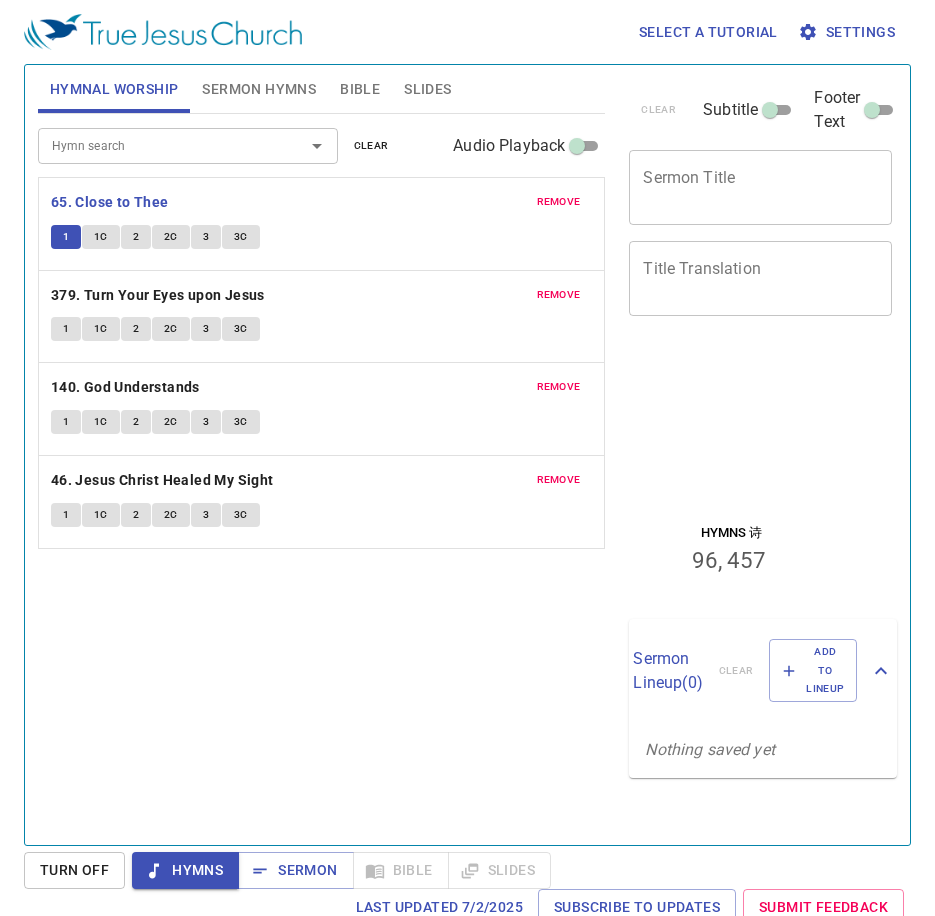 drag, startPoint x: 278, startPoint y: 117, endPoint x: 275, endPoint y: 107, distance: 10.440307 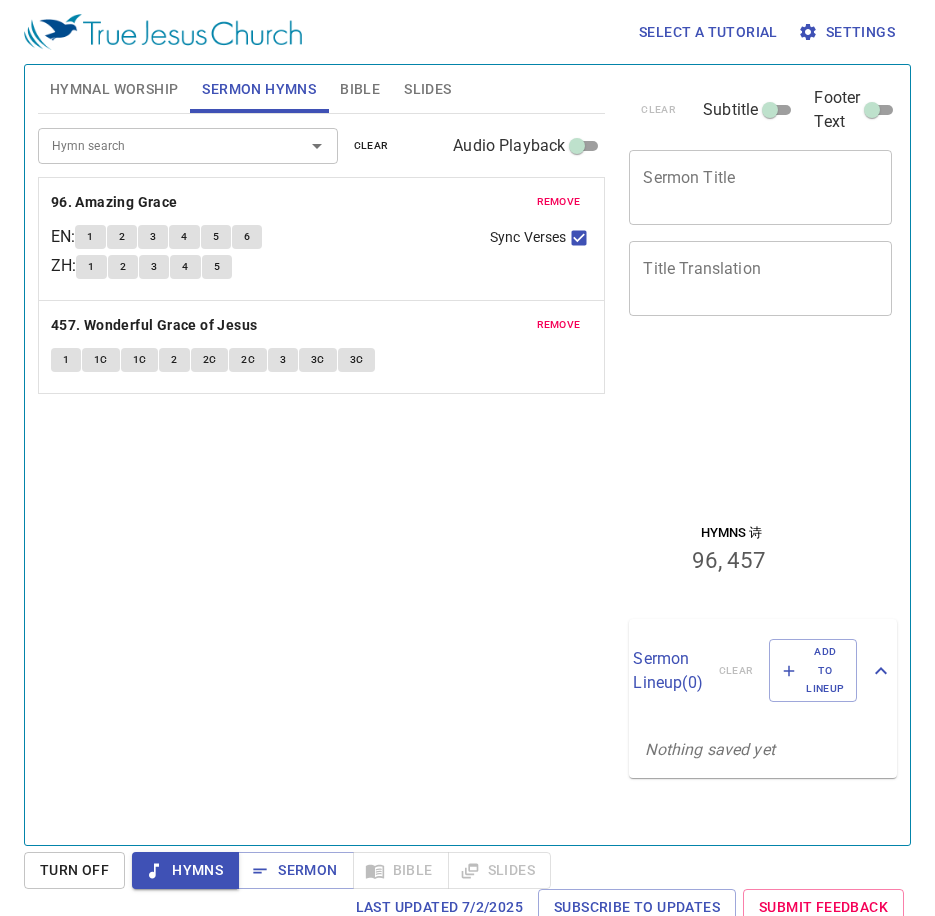 click on "Hymnal Worship" at bounding box center (114, 89) 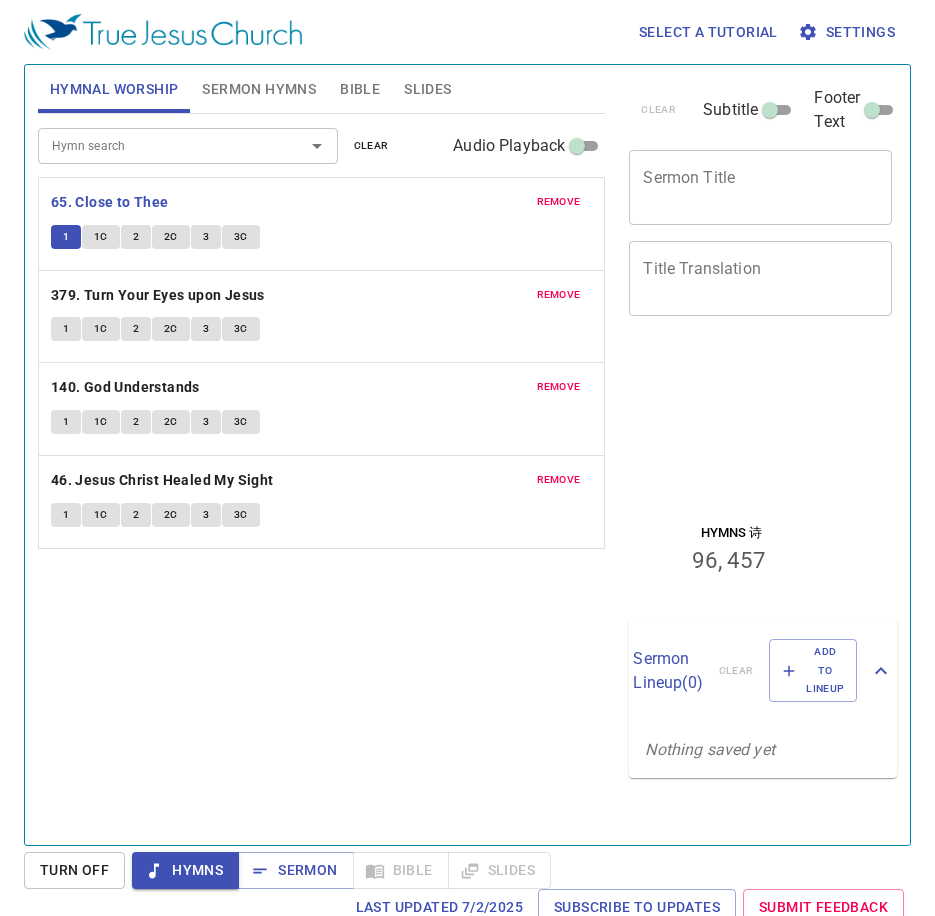 type 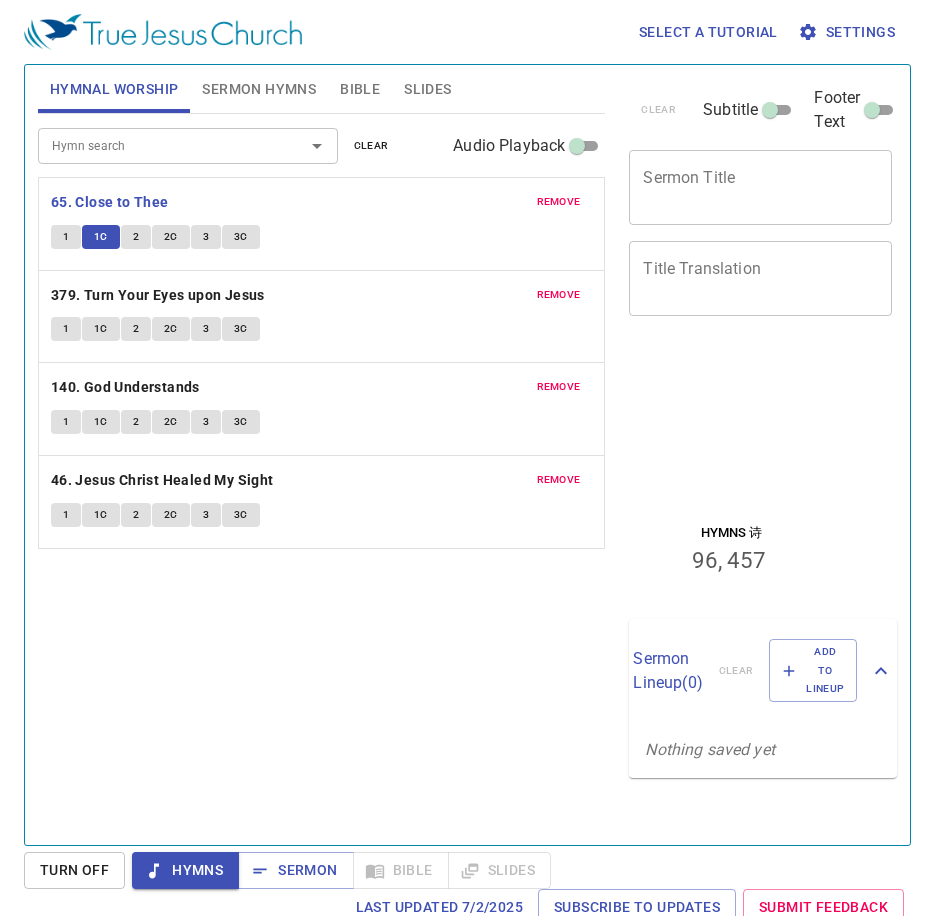 click on "Hymn search Hymn search   clear Audio Playback remove 65. Close to Thee   1 1C 2 2C 3 3C remove 379. Turn Your Eyes upon Jesus   1 1C 2 2C 3 3C remove 140. God Understands   1 1C 2 2C 3 3C remove 46. Jesus Christ Healed My Sight   1 1C 2 2C 3 3C" at bounding box center [322, 471] 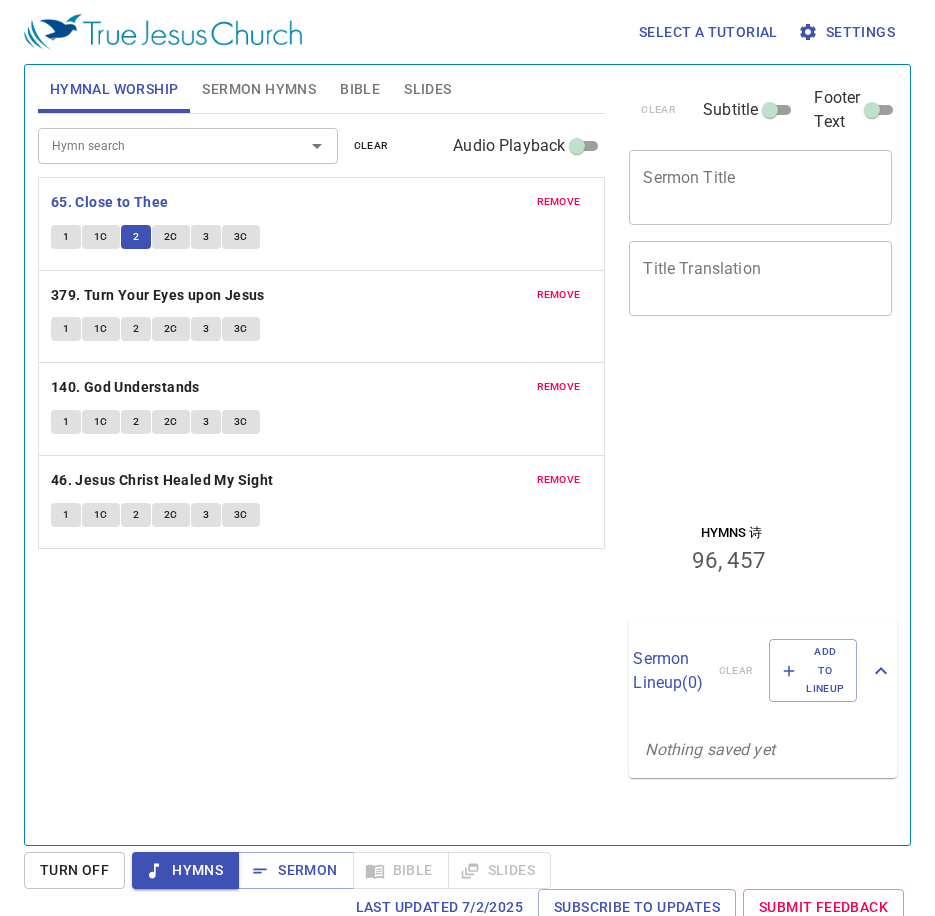 click on "Hymn search Hymn search   clear Audio Playback remove 65. Close to Thee   1 1C 2 2C 3 3C remove 379. Turn Your Eyes upon Jesus   1 1C 2 2C 3 3C remove 140. God Understands   1 1C 2 2C 3 3C remove 46. Jesus Christ Healed My Sight   1 1C 2 2C 3 3C" at bounding box center (322, 471) 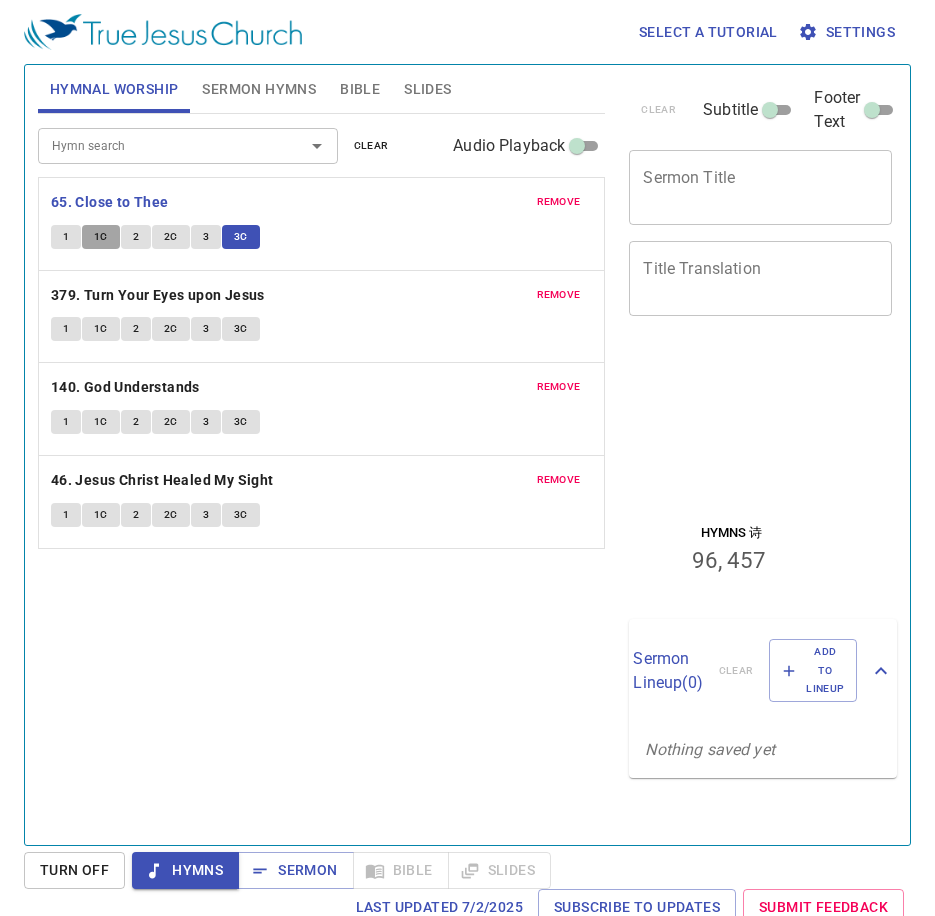 click on "1C" at bounding box center (101, 237) 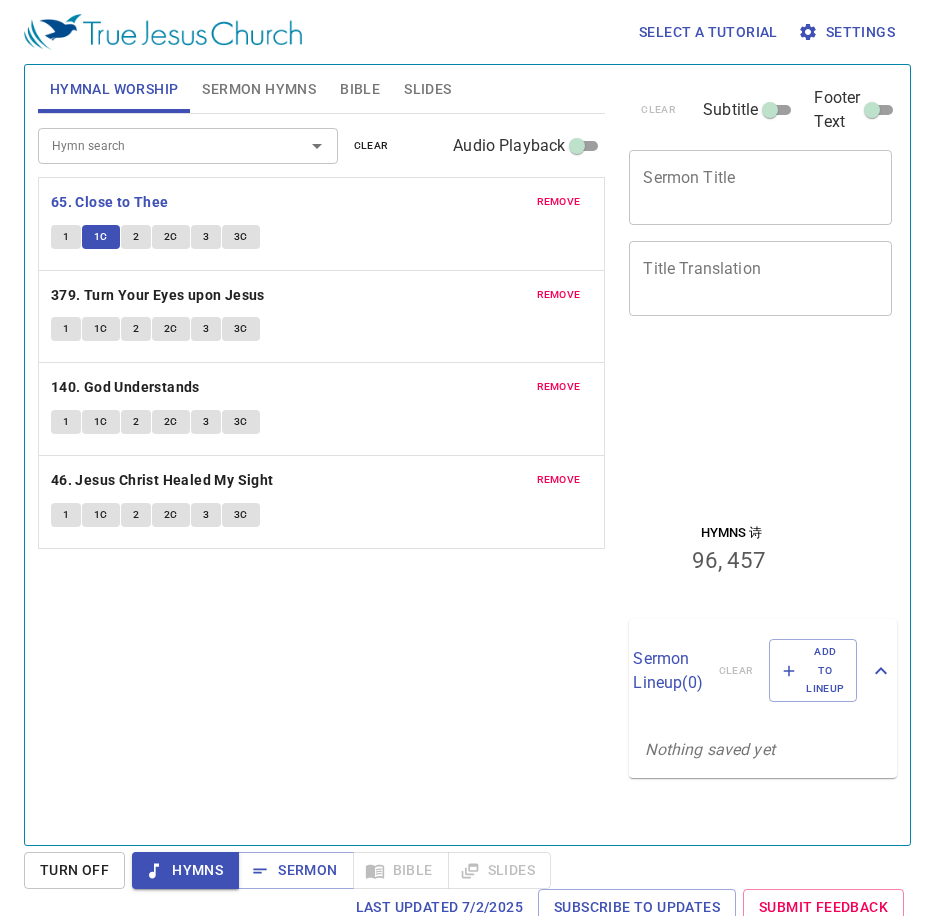 click on "1" at bounding box center (66, 329) 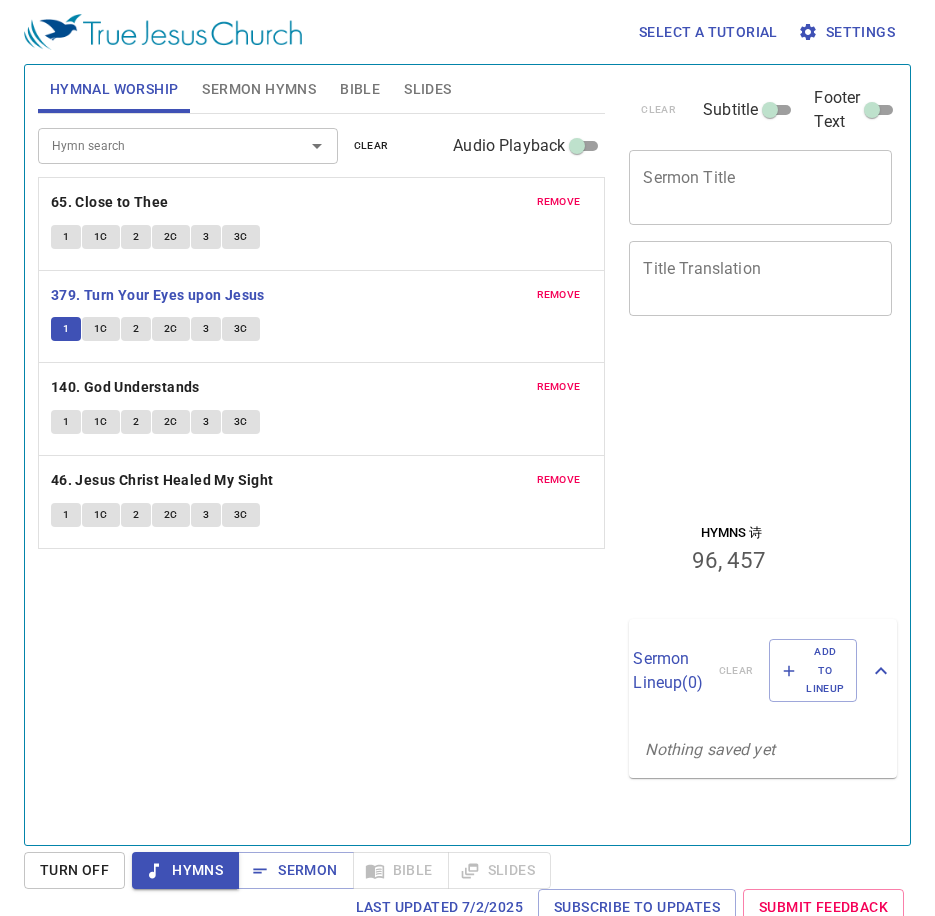 click on "Hymn search Hymn search   clear Audio Playback remove 65. Close to Thee   1 1C 2 2C 3 3C remove 379. Turn Your Eyes upon Jesus   1 1C 2 2C 3 3C remove 140. God Understands   1 1C 2 2C 3 3C remove 46. Jesus Christ Healed My Sight   1 1C 2 2C 3 3C" at bounding box center (322, 471) 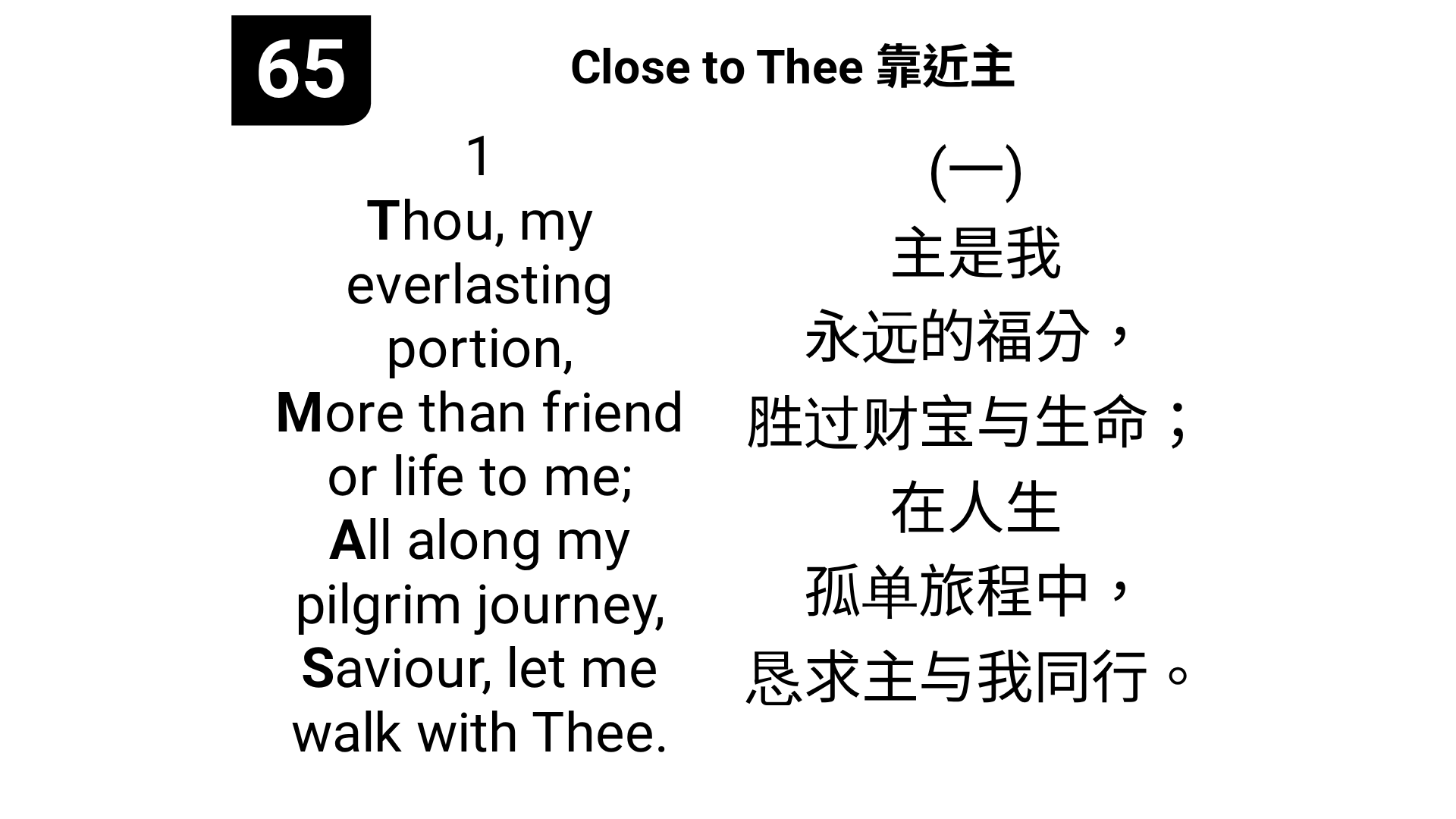 scroll, scrollTop: 0, scrollLeft: 0, axis: both 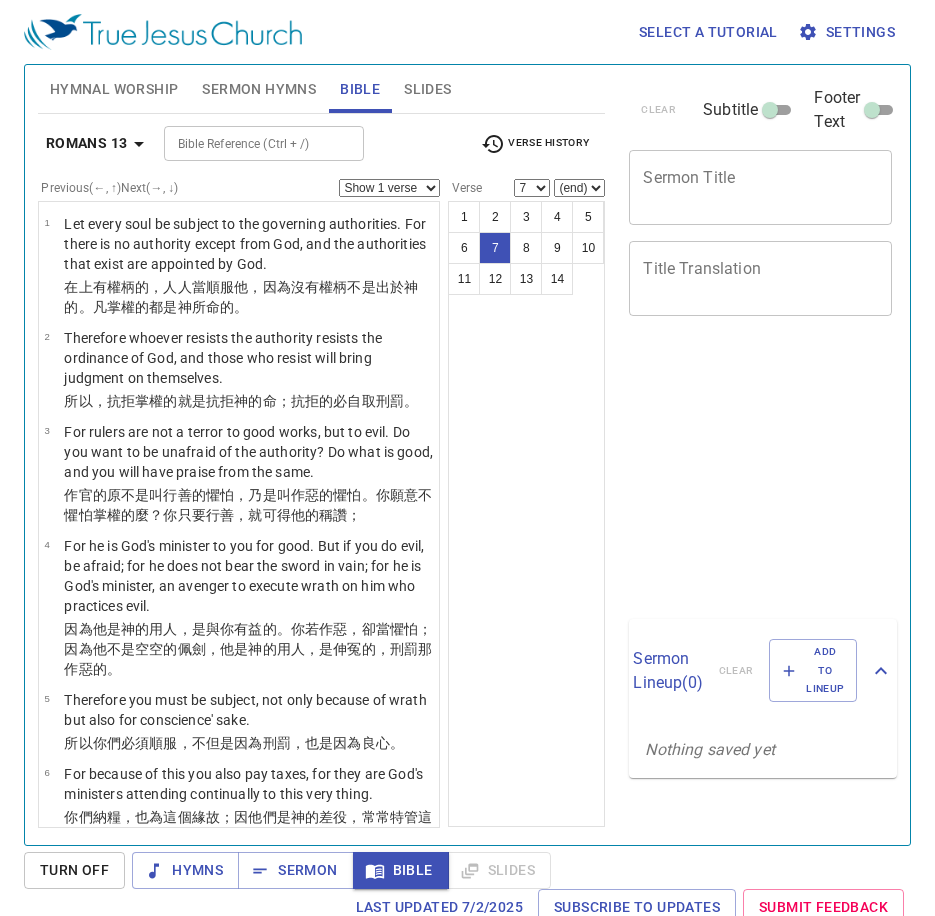 select on "7" 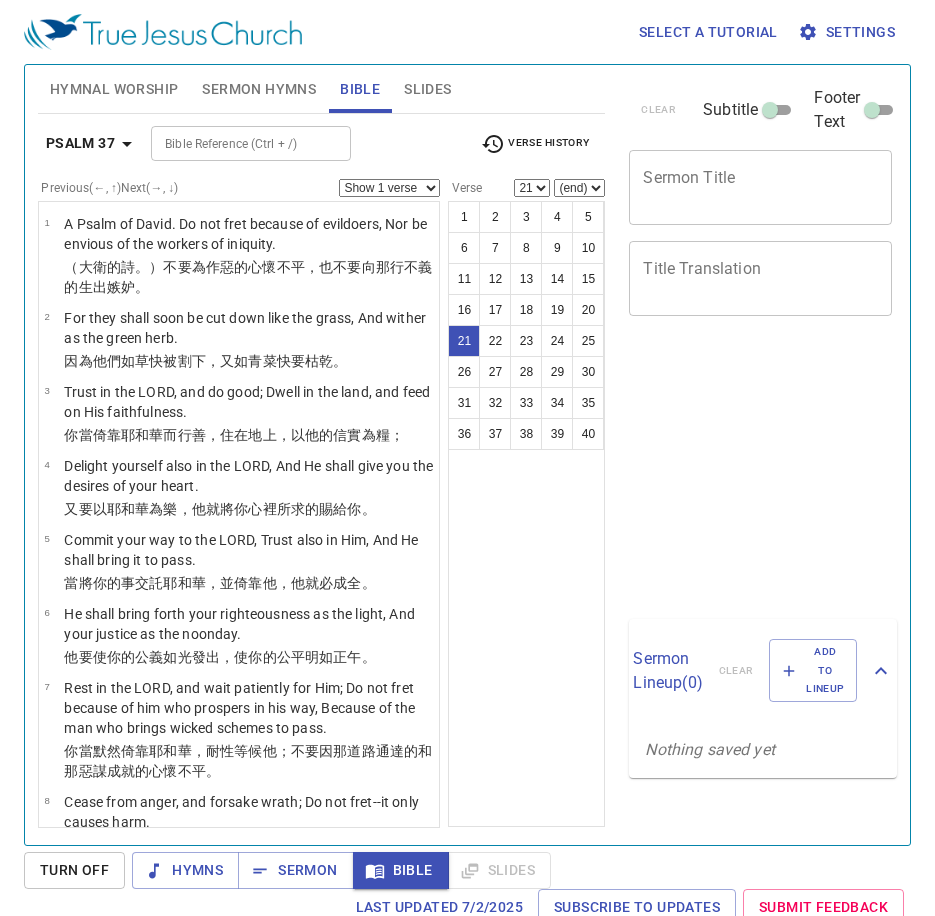select on "21" 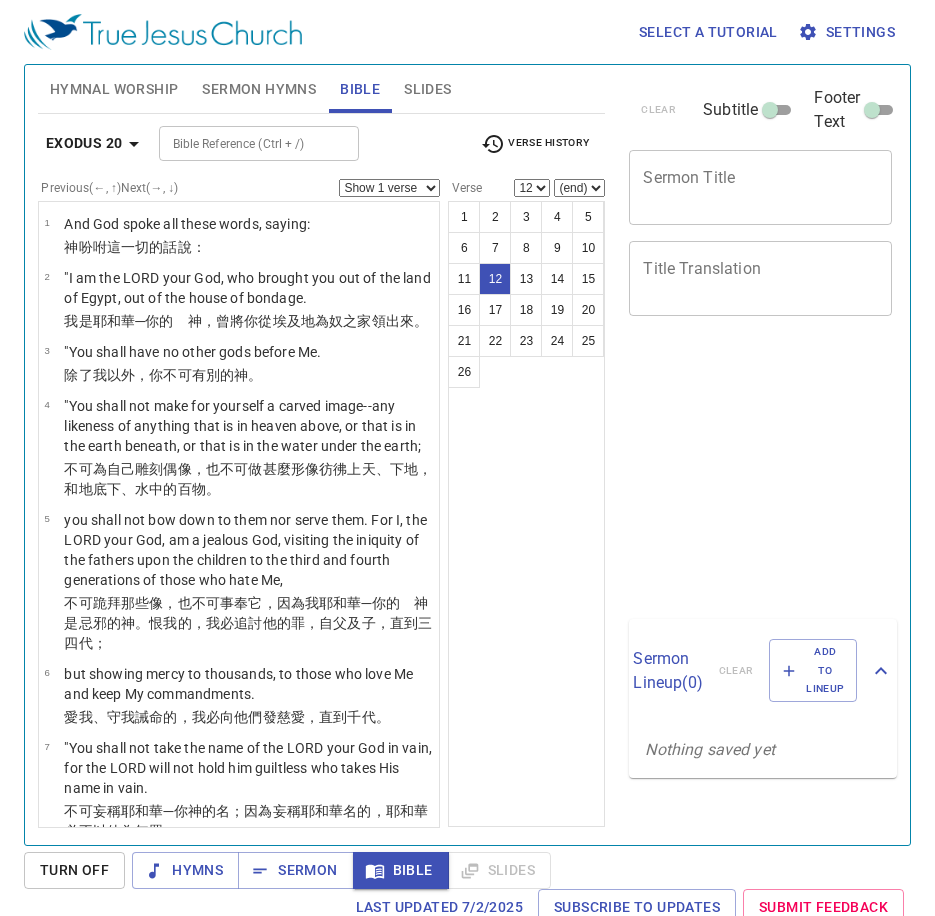 select on "12" 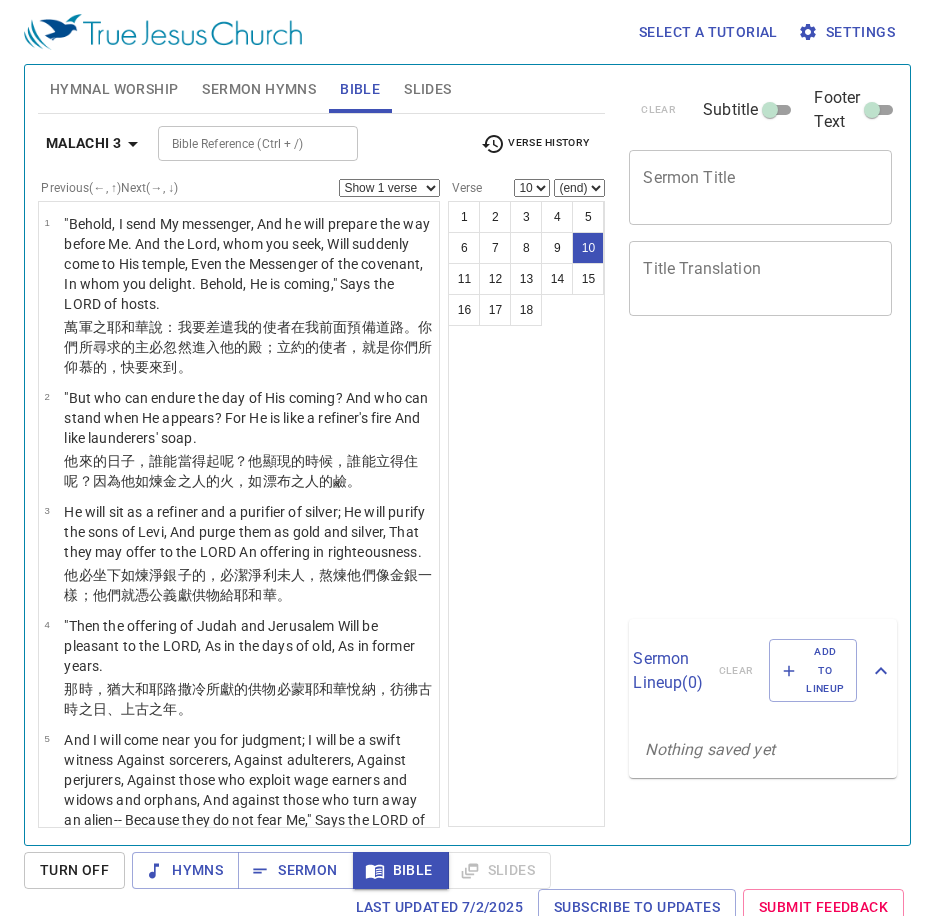 select on "10" 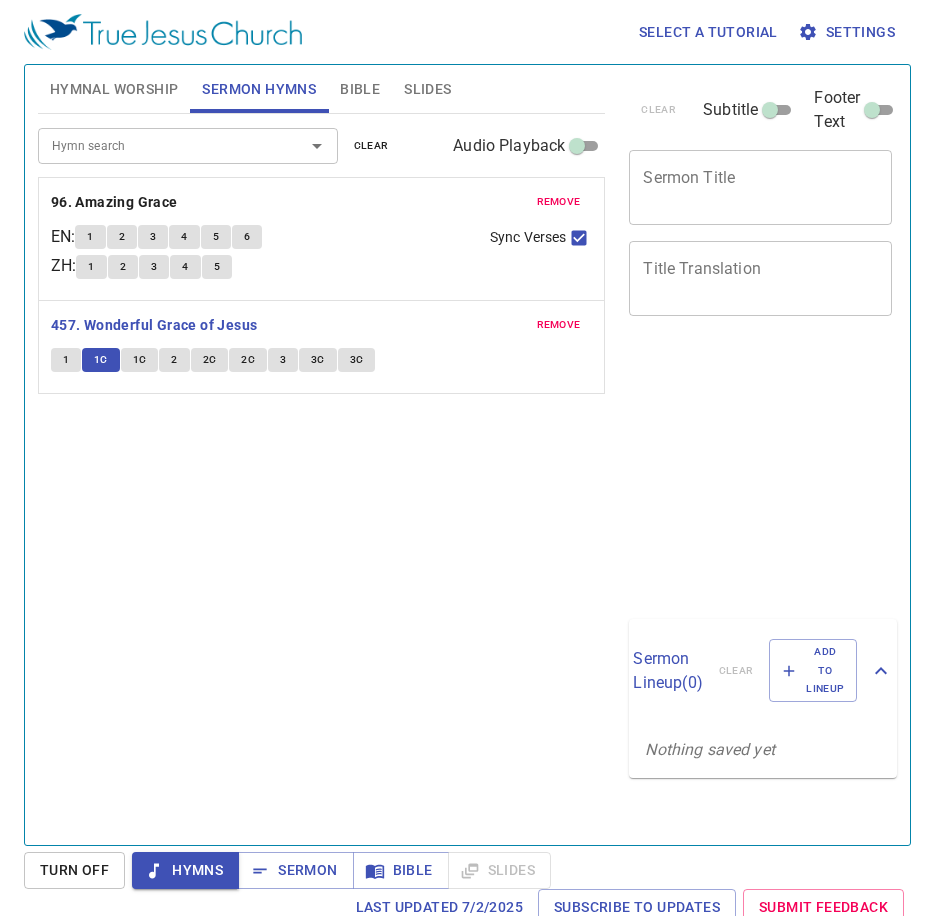 scroll, scrollTop: 9, scrollLeft: 0, axis: vertical 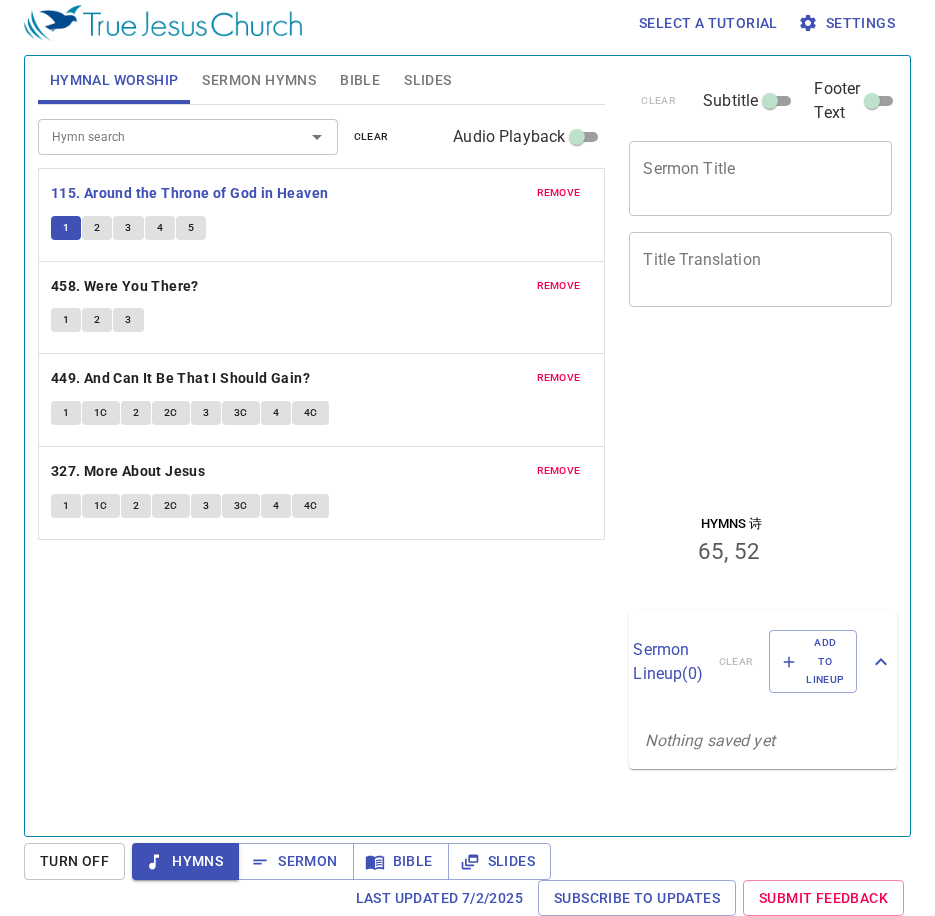 click on "Hymn search Hymn search   clear Audio Playback remove 115. Around the Throne of God in Heaven   1 2 3 4 5 remove 458. Were You There?   1 2 3 remove 449. And Can It Be That I Should Gain?   1 1C 2 2C 3 3C 4 4C remove 327. More About Jesus   1 1C 2 2C 3 3C 4 4C" at bounding box center [322, 462] 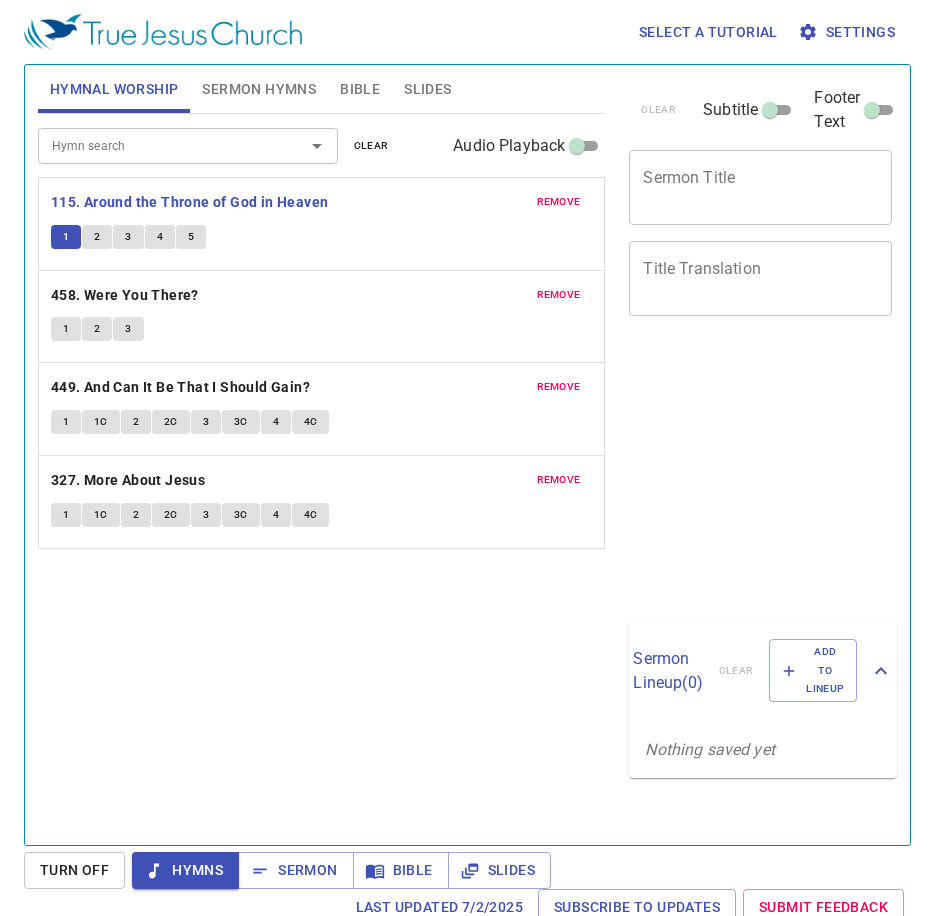 scroll, scrollTop: 9, scrollLeft: 0, axis: vertical 